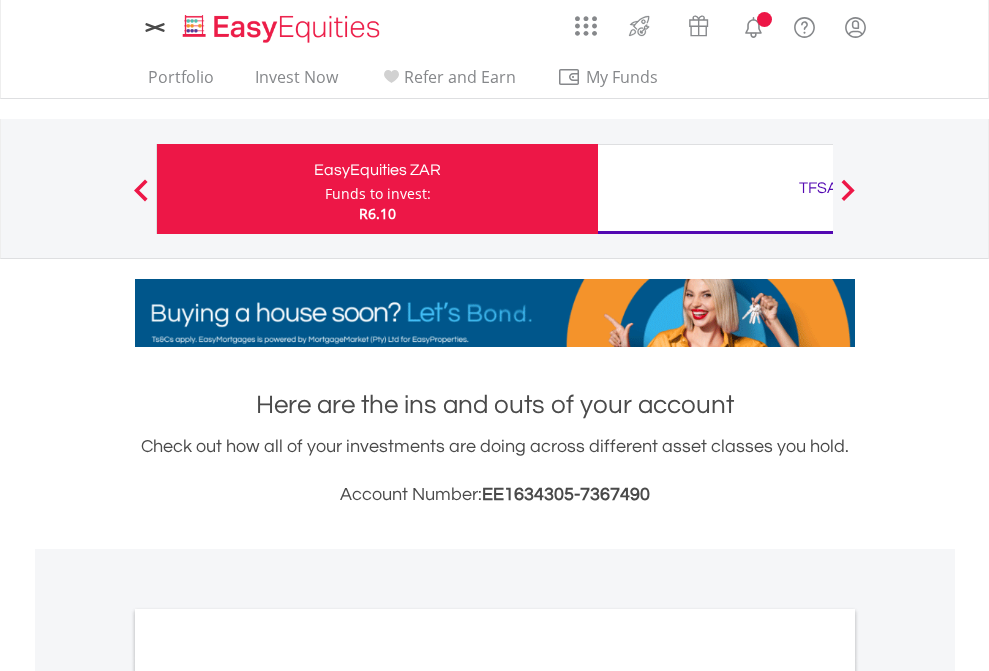 scroll, scrollTop: 0, scrollLeft: 0, axis: both 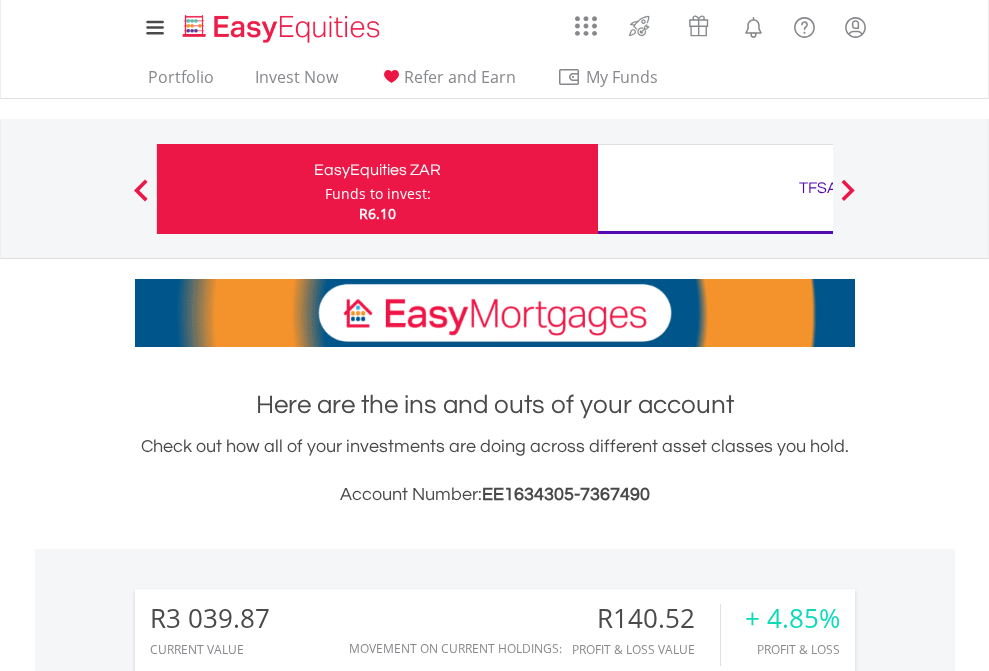 click on "Funds to invest:" at bounding box center (378, 194) 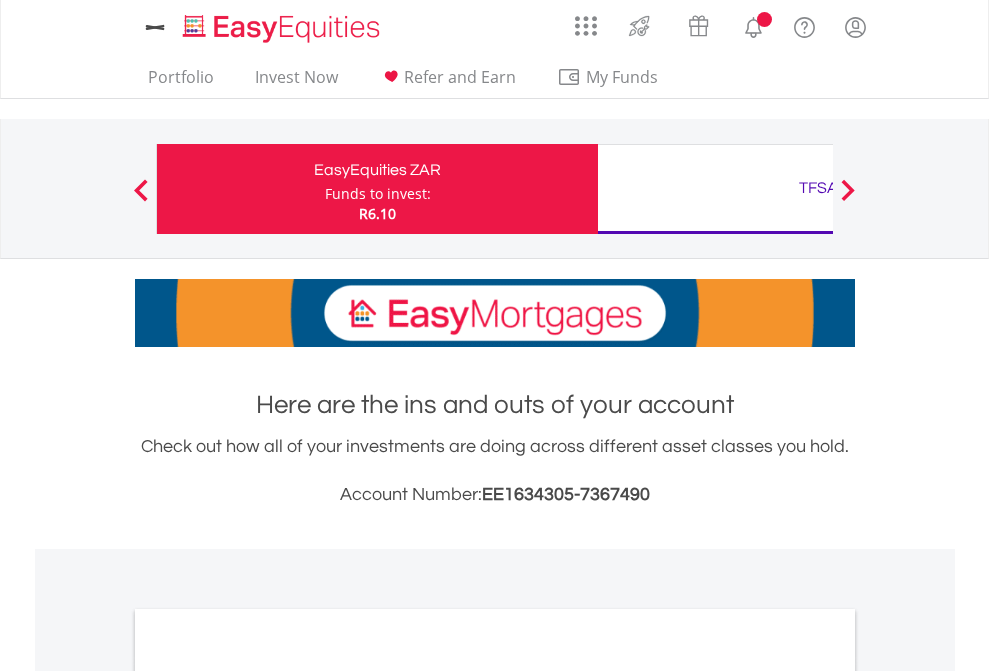 scroll, scrollTop: 0, scrollLeft: 0, axis: both 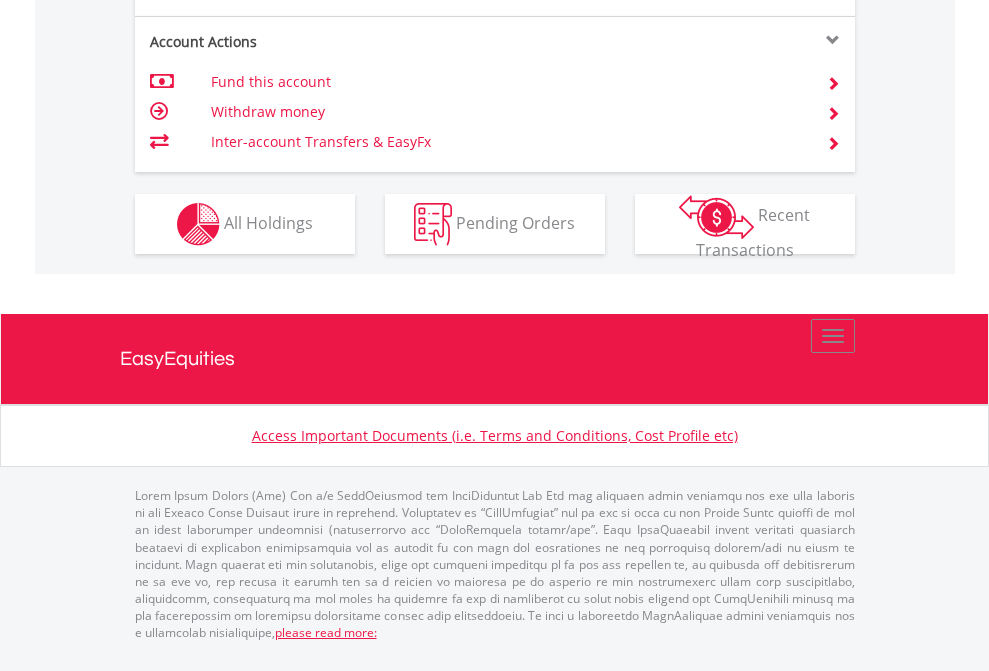 click on "Investment types" at bounding box center (706, -337) 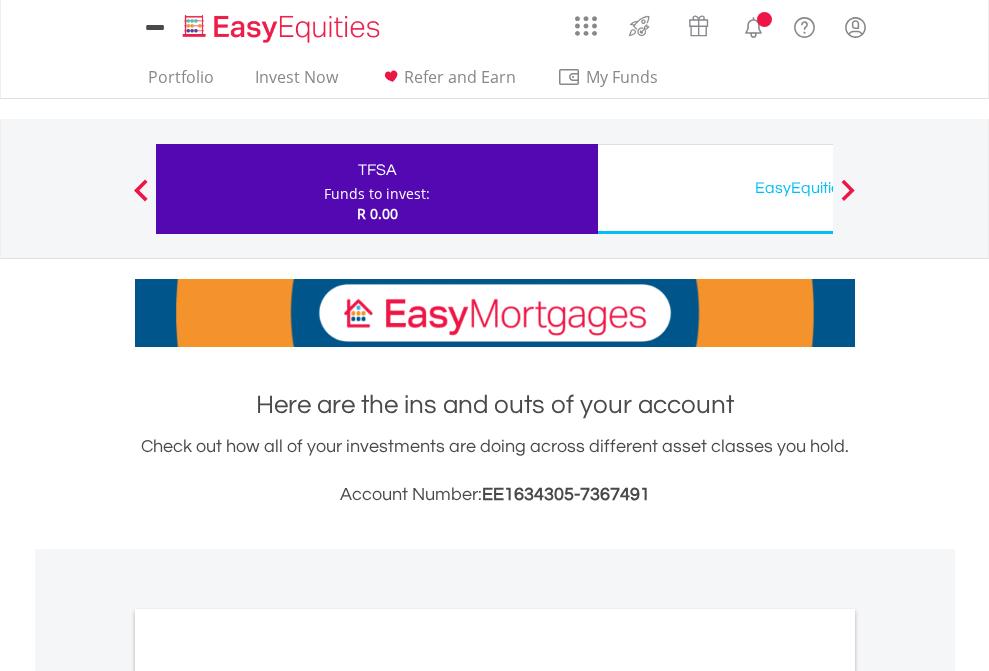 scroll, scrollTop: 0, scrollLeft: 0, axis: both 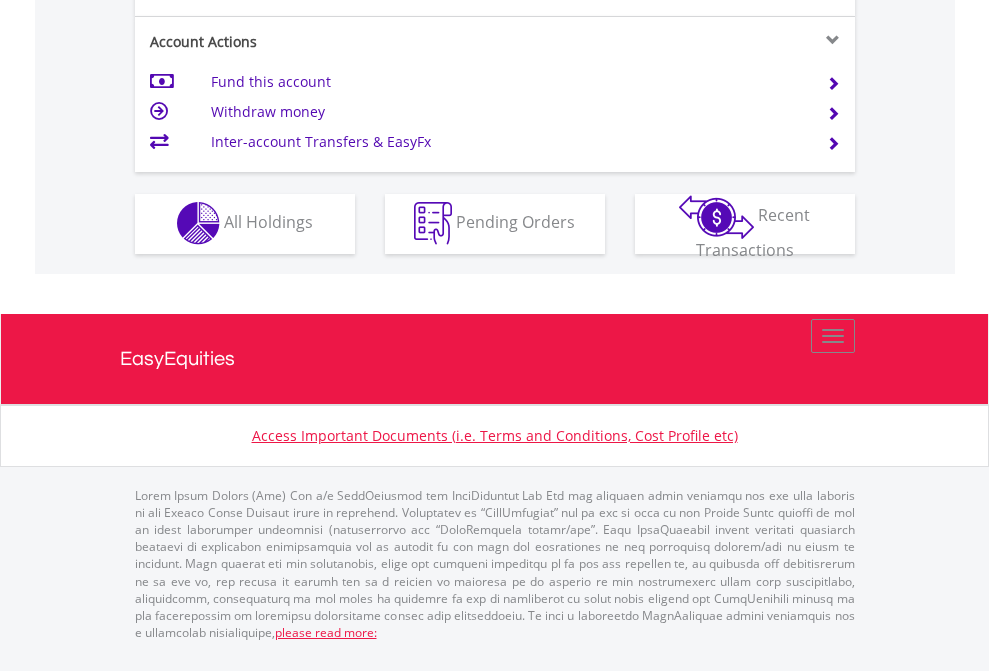 click on "Investment types" at bounding box center [706, -353] 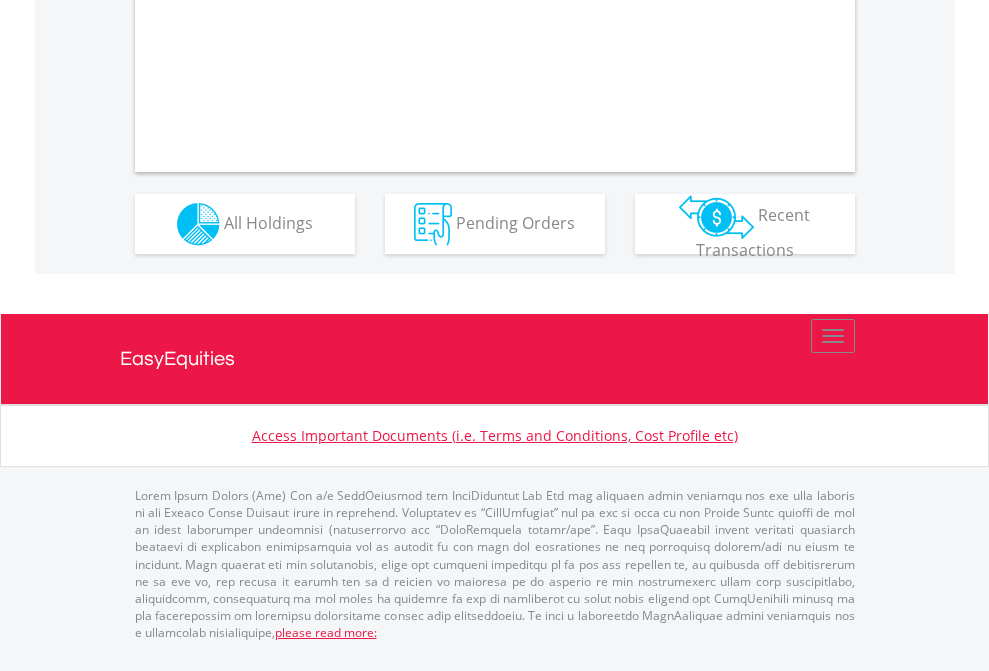 scroll, scrollTop: 1877, scrollLeft: 0, axis: vertical 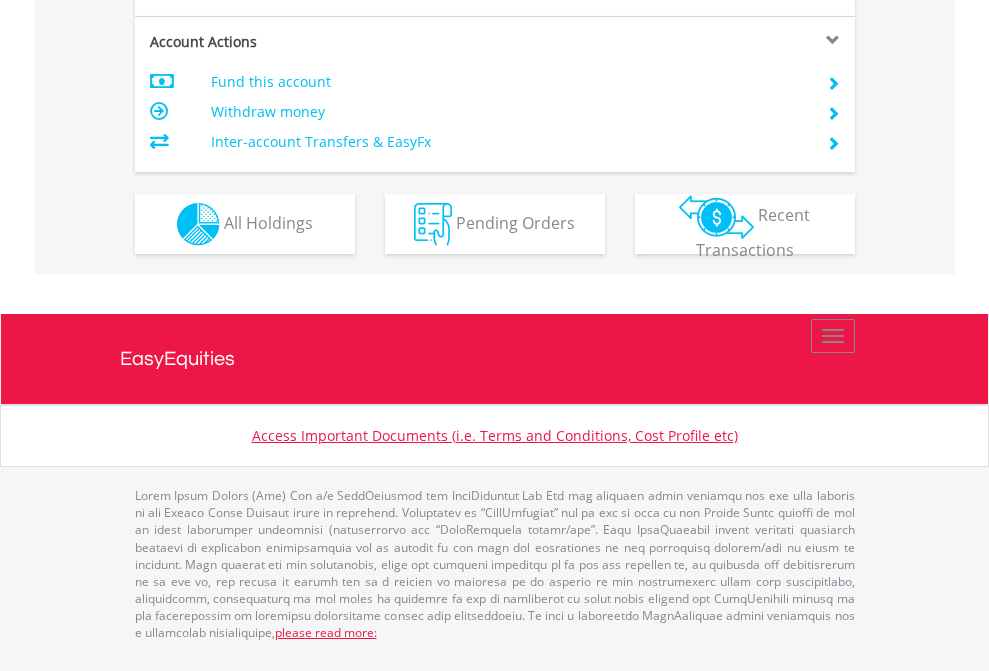 click on "Investment types" at bounding box center [706, -337] 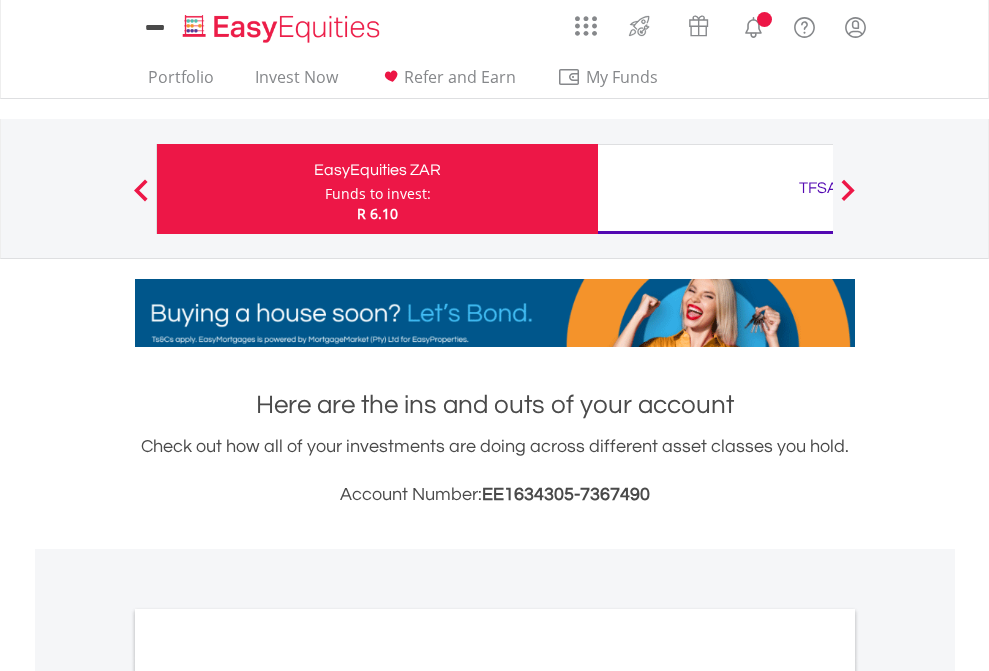scroll, scrollTop: 0, scrollLeft: 0, axis: both 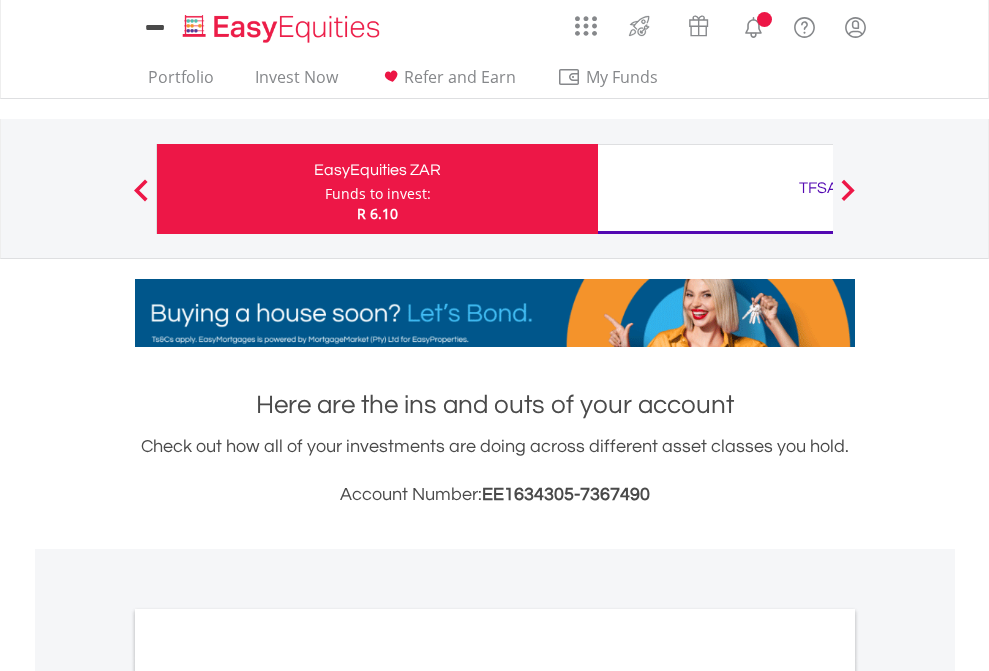 click on "All Holdings" at bounding box center (268, 1096) 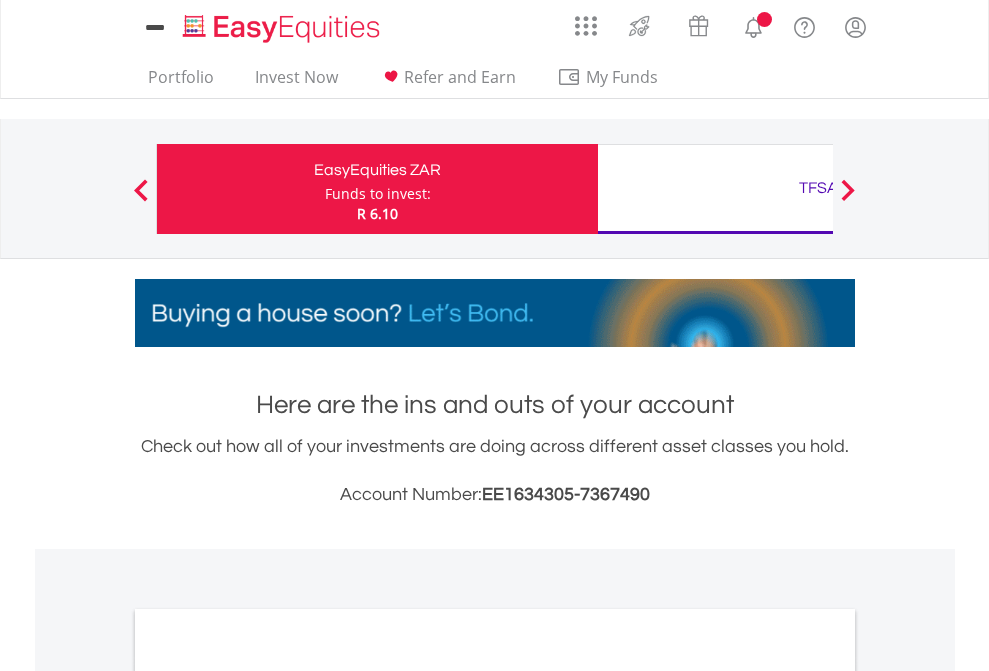 scroll, scrollTop: 1202, scrollLeft: 0, axis: vertical 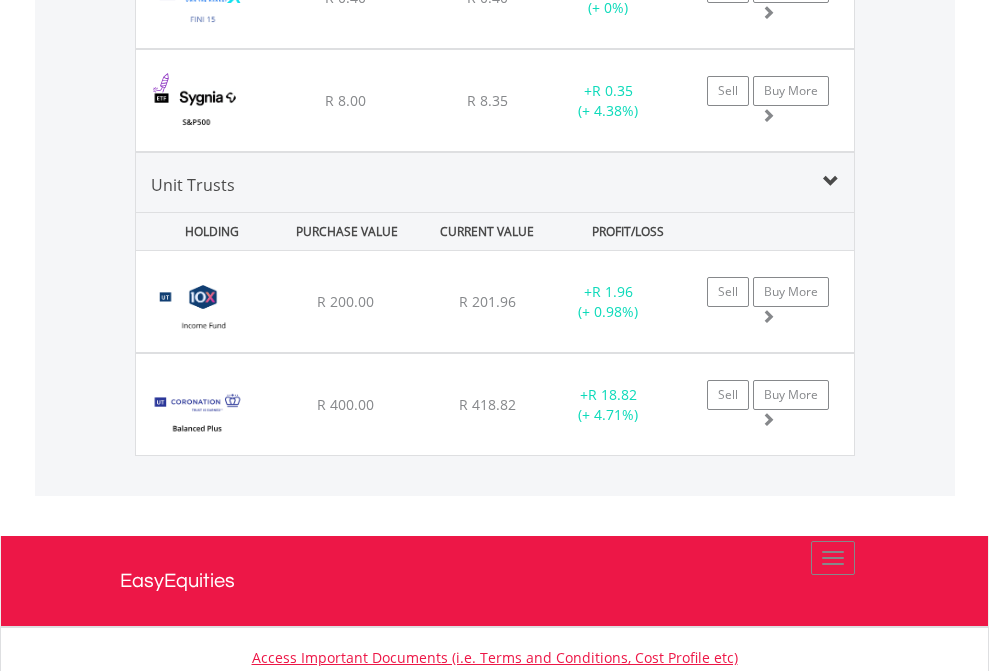 click on "TFSA" at bounding box center (818, -2157) 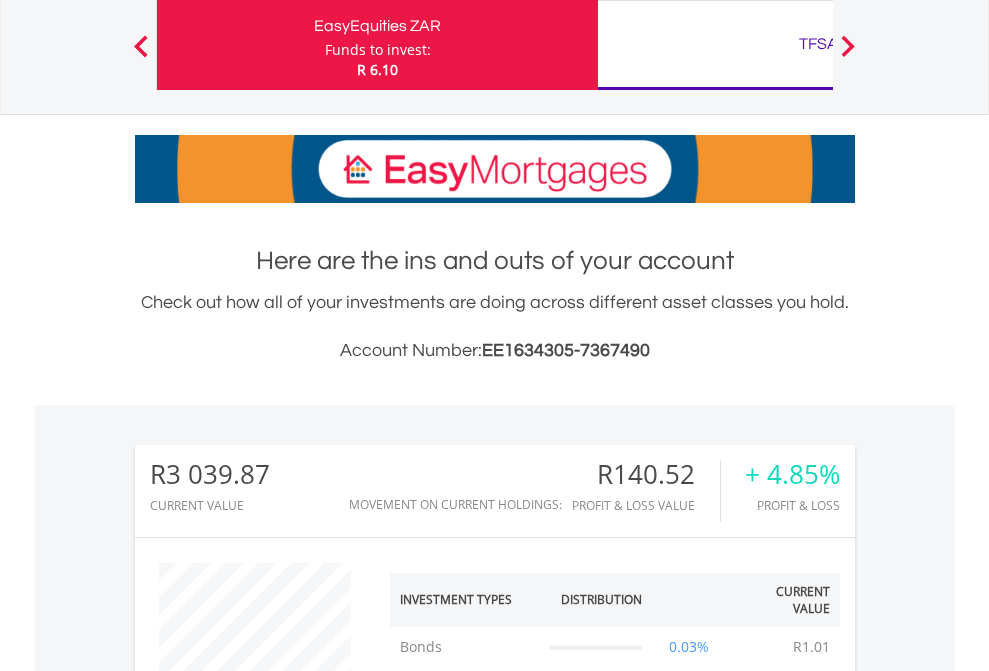 scroll, scrollTop: 999808, scrollLeft: 999687, axis: both 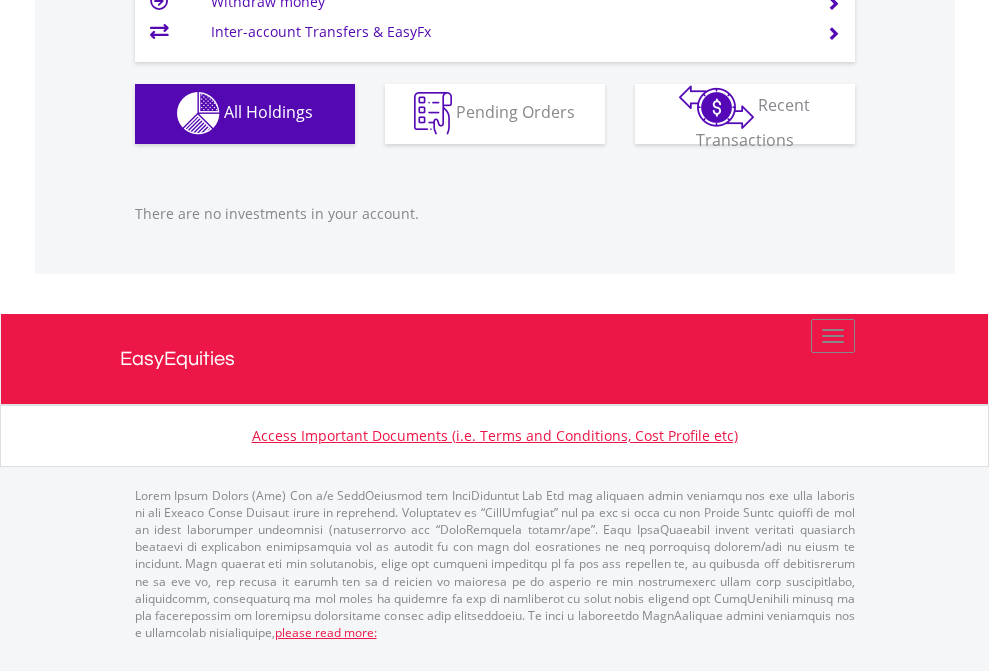click on "EasyEquities USD" at bounding box center [818, -1142] 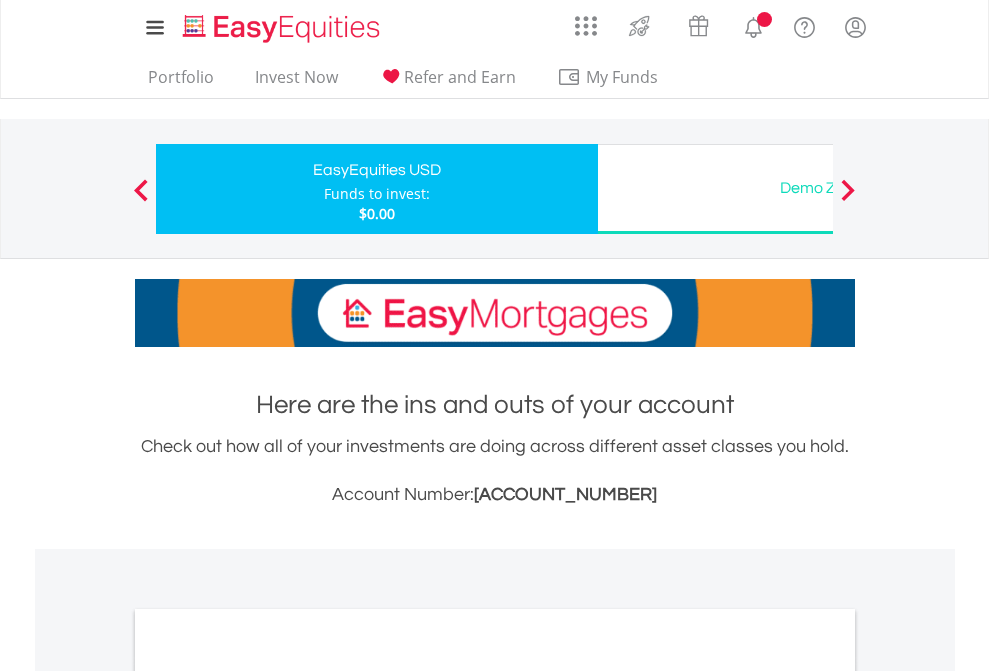 scroll, scrollTop: 0, scrollLeft: 0, axis: both 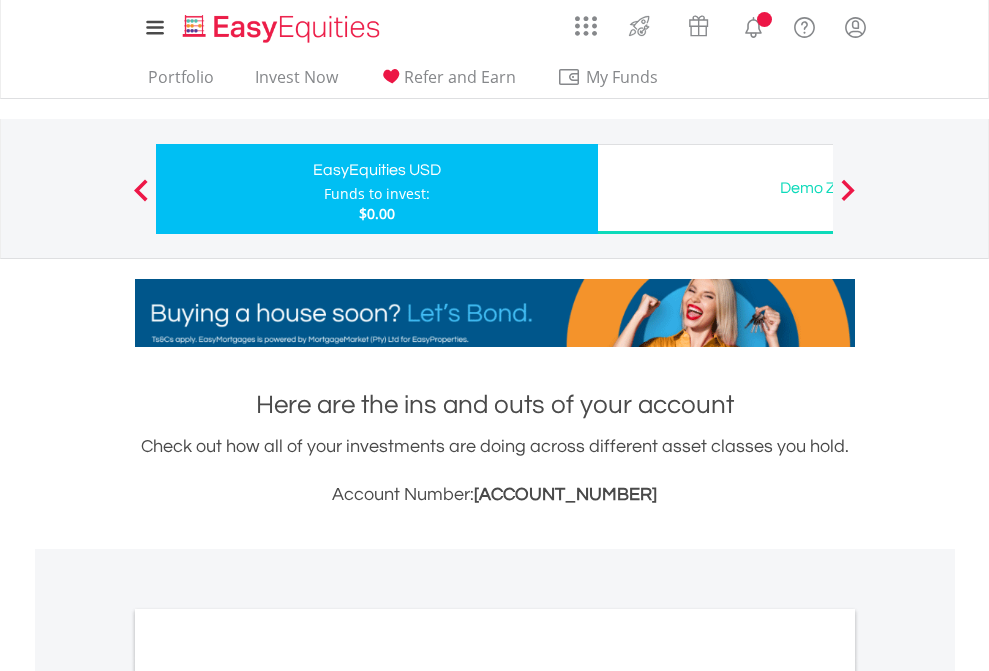 click on "All Holdings" at bounding box center [268, 1096] 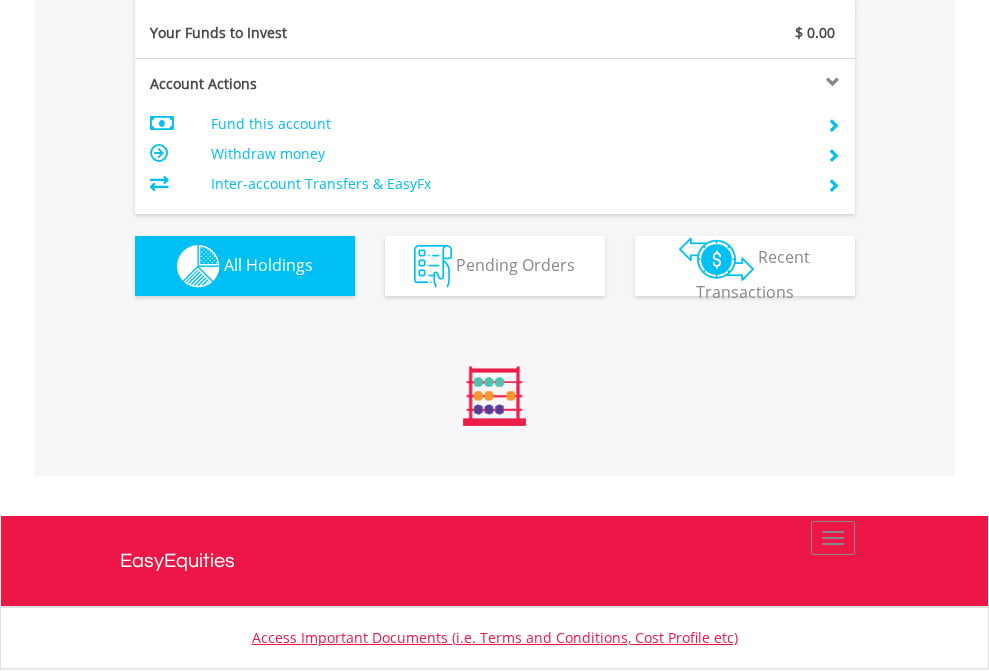 scroll, scrollTop: 999808, scrollLeft: 999687, axis: both 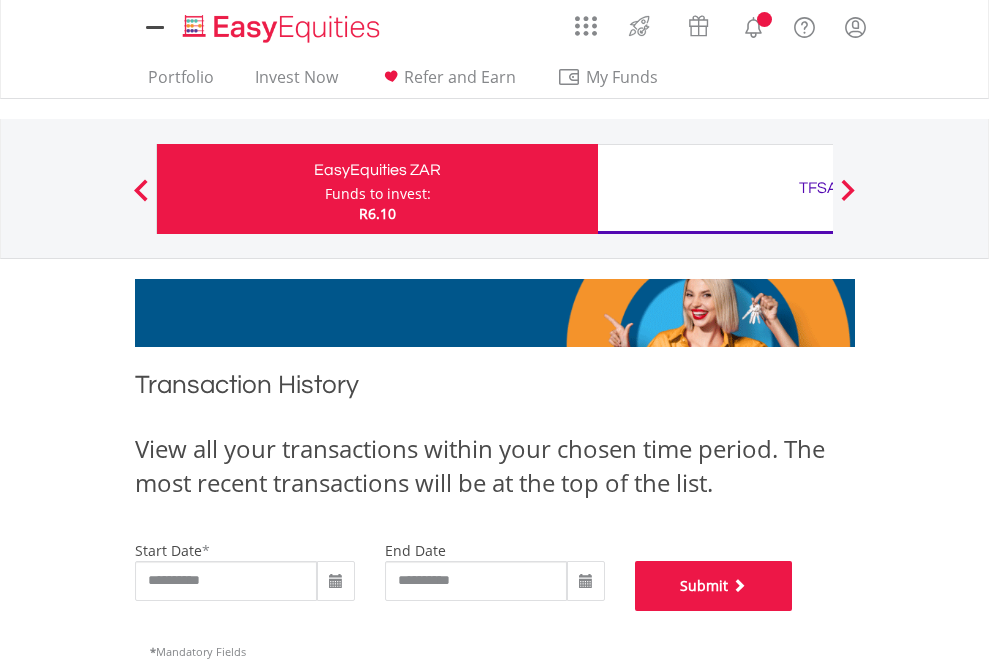 click on "Submit" at bounding box center [714, 586] 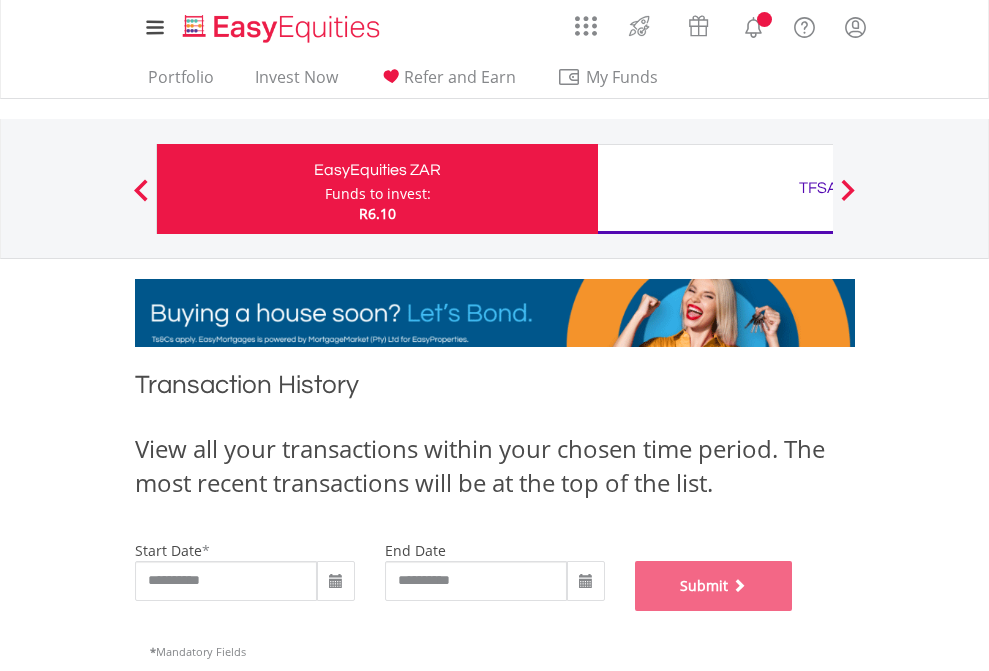 scroll, scrollTop: 811, scrollLeft: 0, axis: vertical 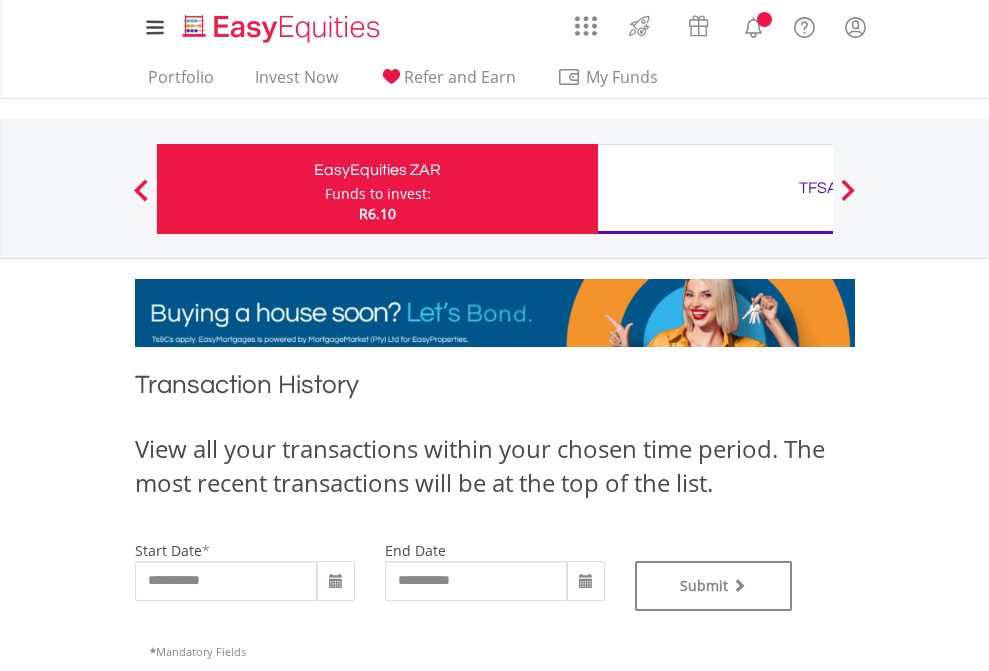 click on "TFSA" at bounding box center [818, 188] 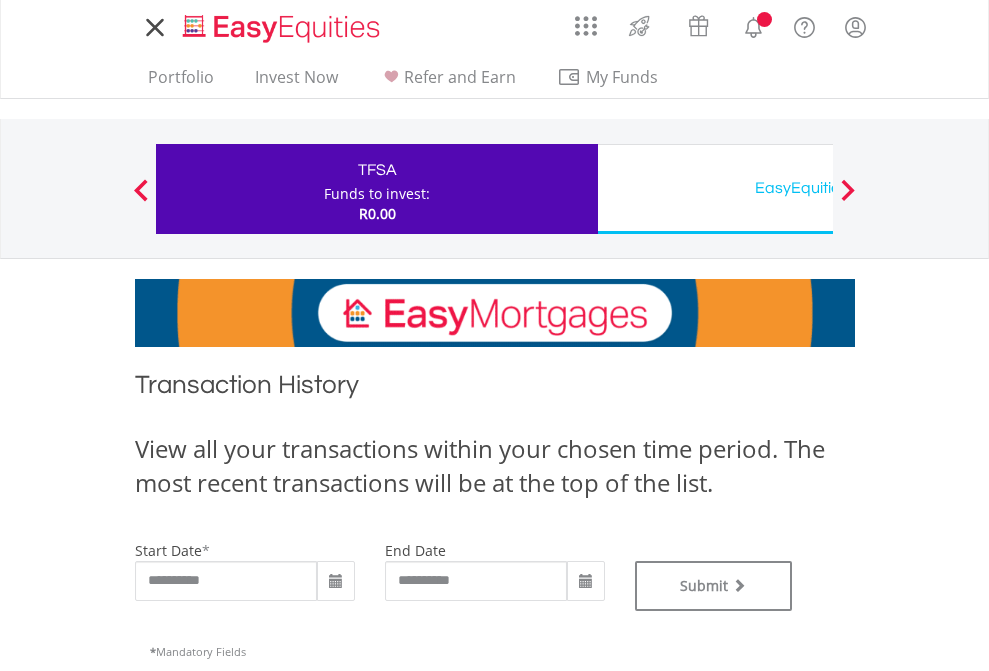 scroll, scrollTop: 0, scrollLeft: 0, axis: both 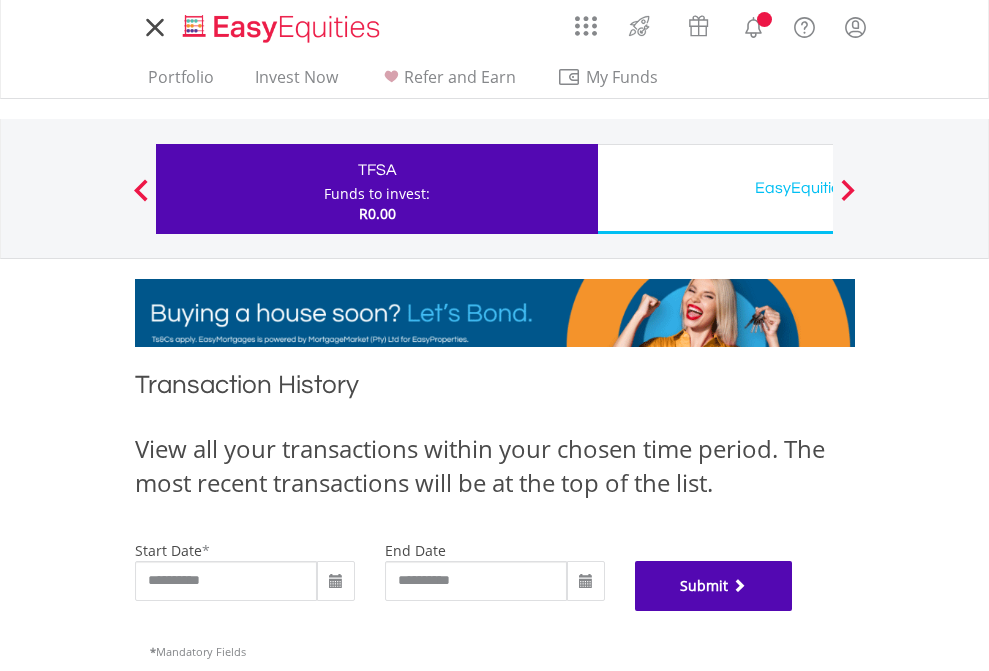 click on "Submit" at bounding box center (714, 586) 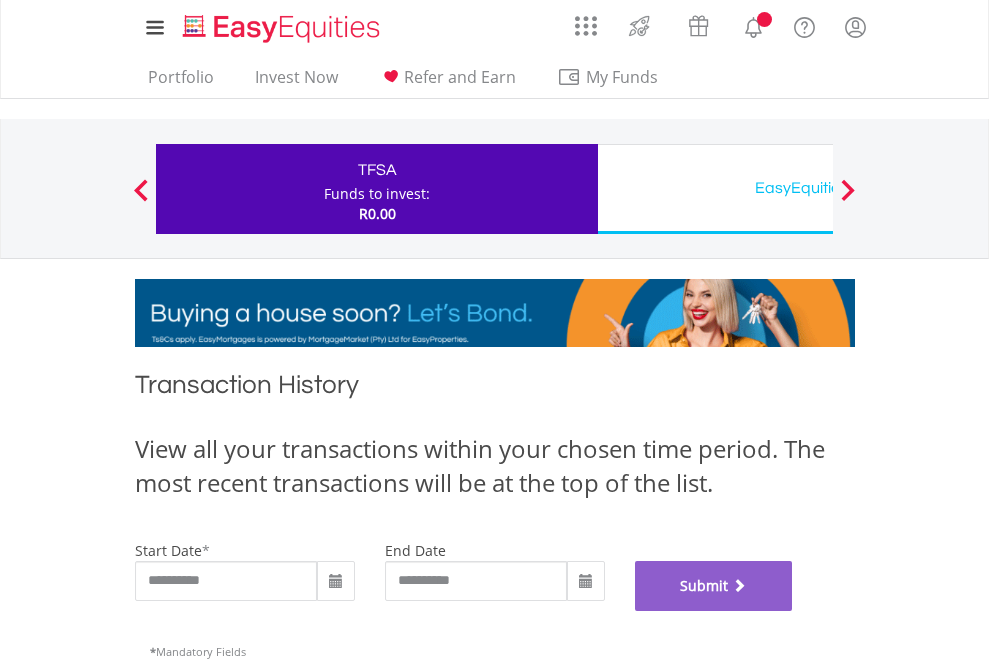 scroll, scrollTop: 811, scrollLeft: 0, axis: vertical 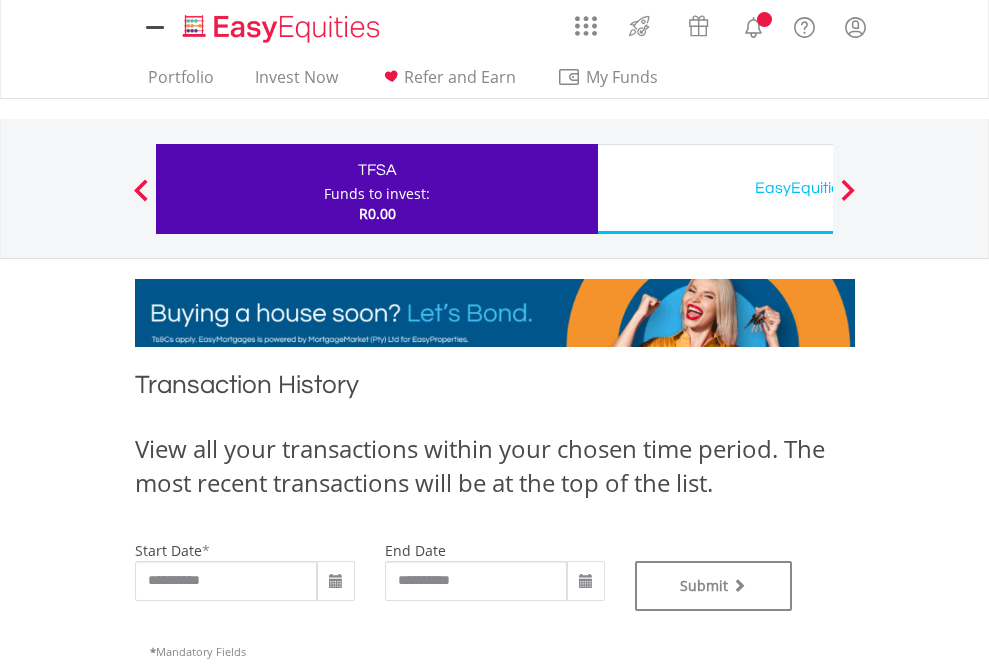 click on "EasyEquities USD" at bounding box center (818, 188) 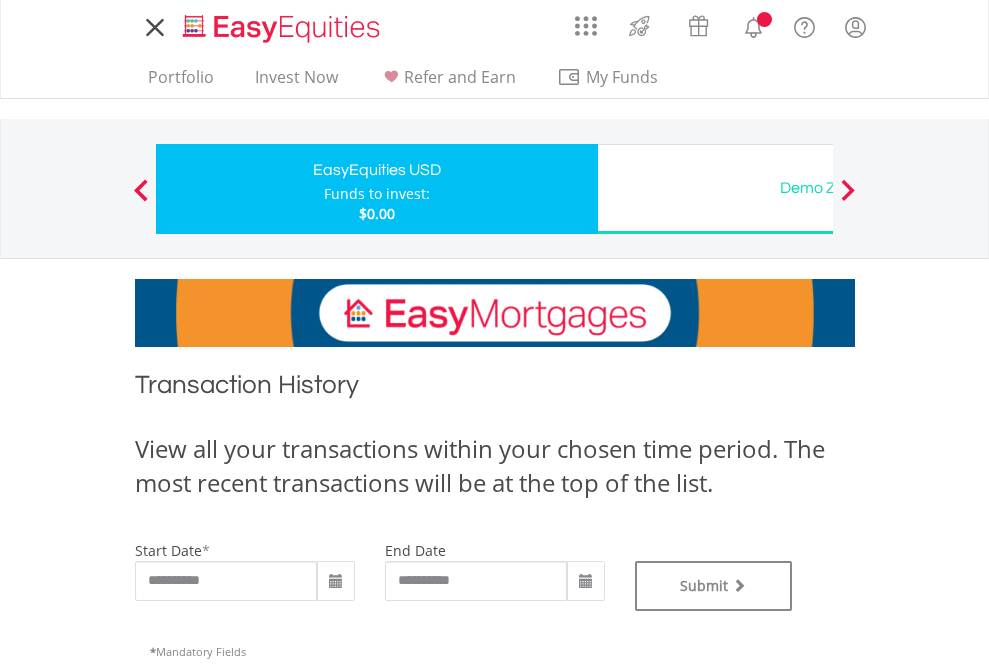 scroll, scrollTop: 0, scrollLeft: 0, axis: both 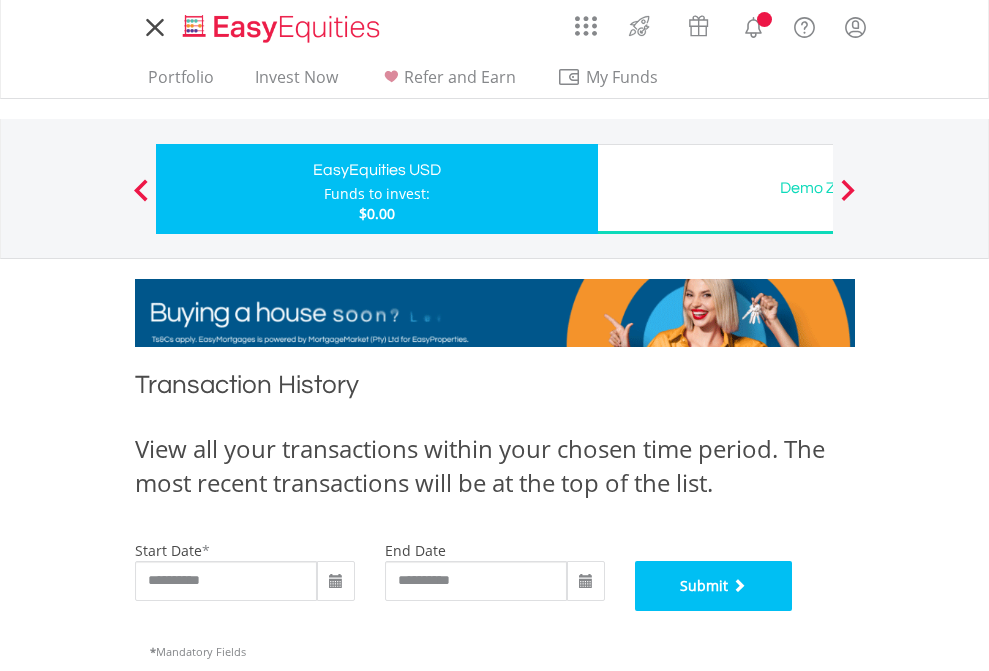 click on "Submit" at bounding box center (714, 586) 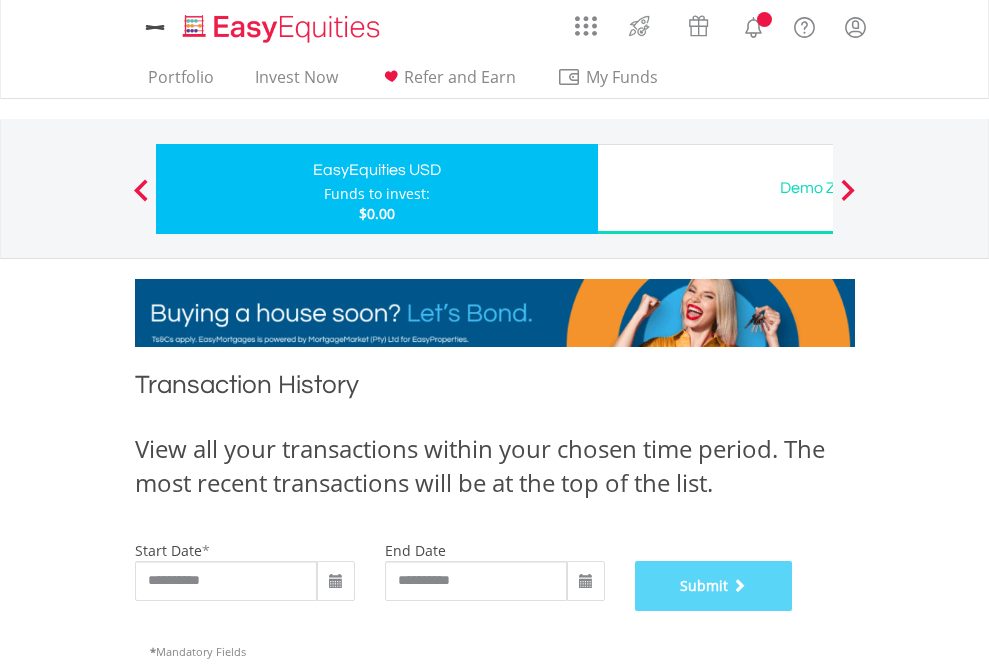 scroll, scrollTop: 811, scrollLeft: 0, axis: vertical 